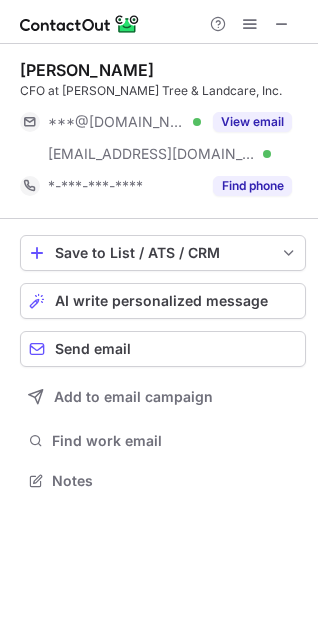 scroll, scrollTop: 0, scrollLeft: 0, axis: both 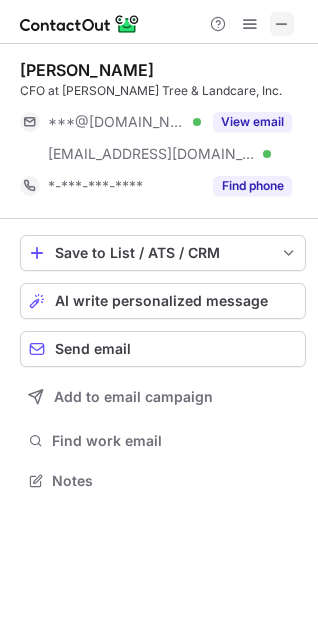 click at bounding box center [282, 24] 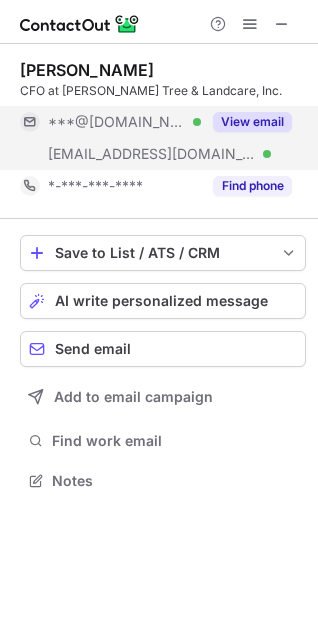 click on "View email" at bounding box center (252, 122) 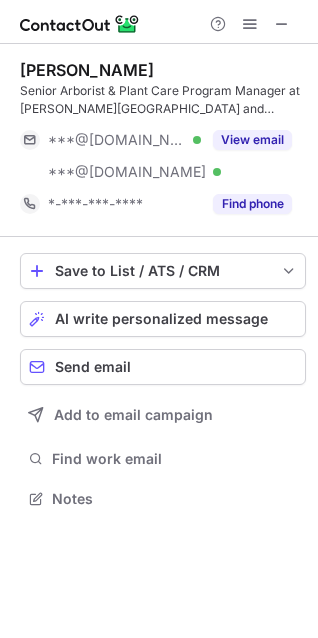 scroll, scrollTop: 0, scrollLeft: 0, axis: both 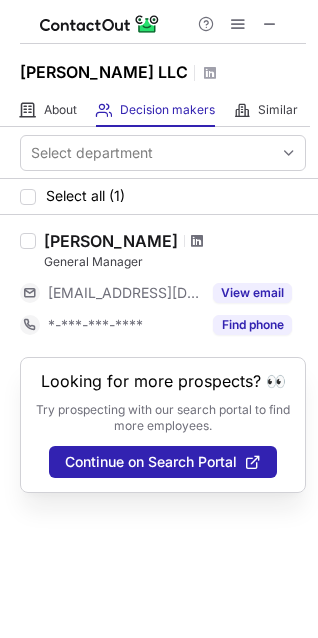 click at bounding box center [197, 241] 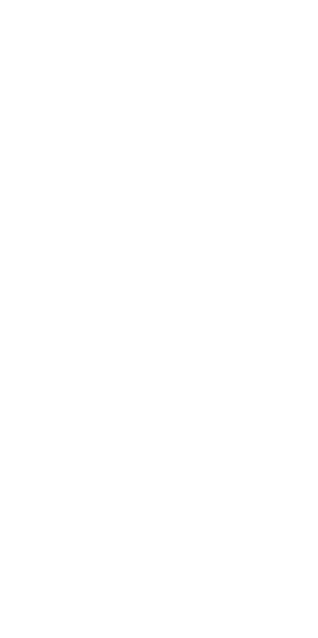 scroll, scrollTop: 0, scrollLeft: 0, axis: both 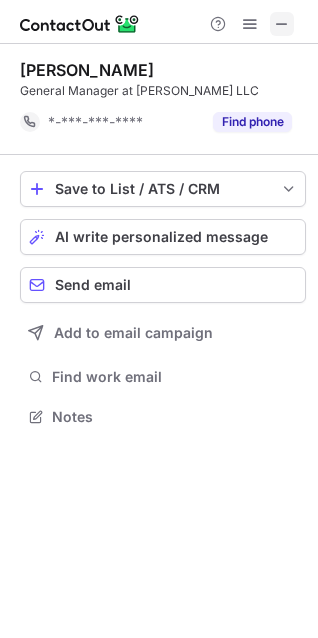 click at bounding box center [282, 24] 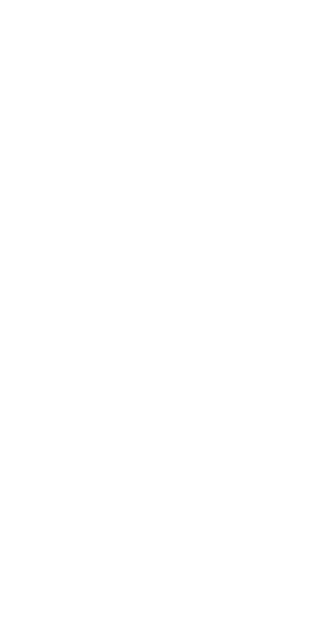 scroll, scrollTop: 0, scrollLeft: 0, axis: both 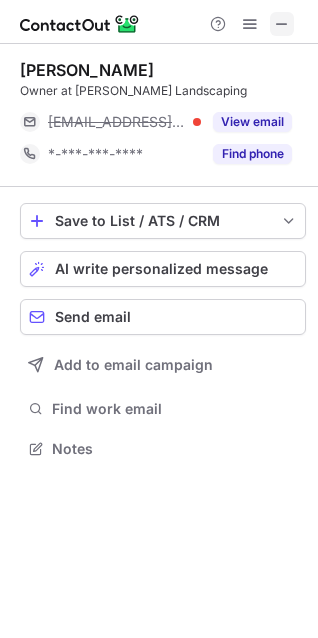 click at bounding box center [282, 24] 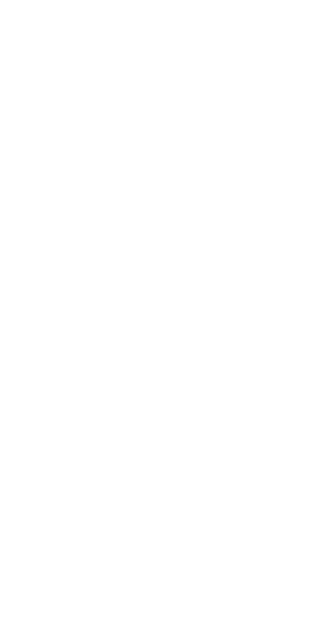scroll, scrollTop: 0, scrollLeft: 0, axis: both 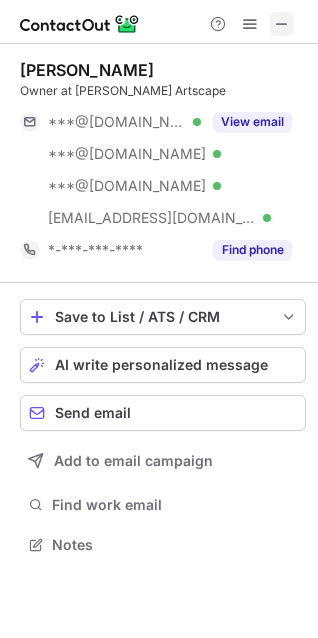 click at bounding box center [282, 24] 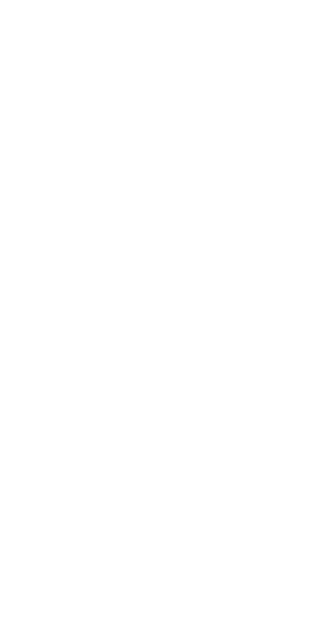 scroll, scrollTop: 0, scrollLeft: 0, axis: both 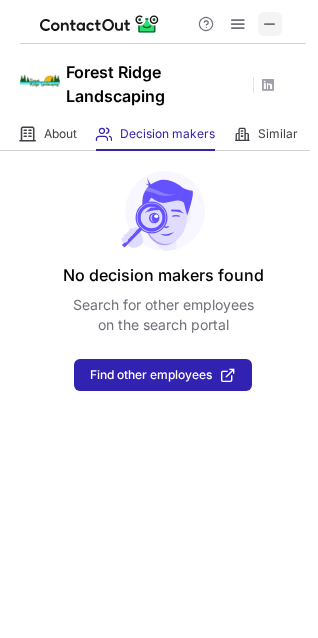 click at bounding box center [270, 24] 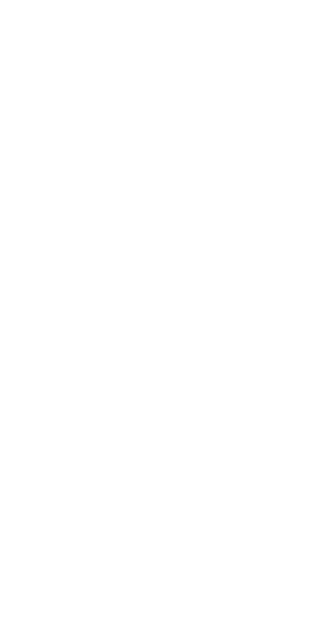 scroll, scrollTop: 0, scrollLeft: 0, axis: both 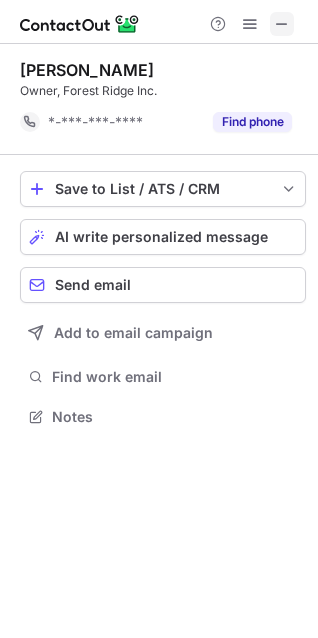 click at bounding box center (282, 24) 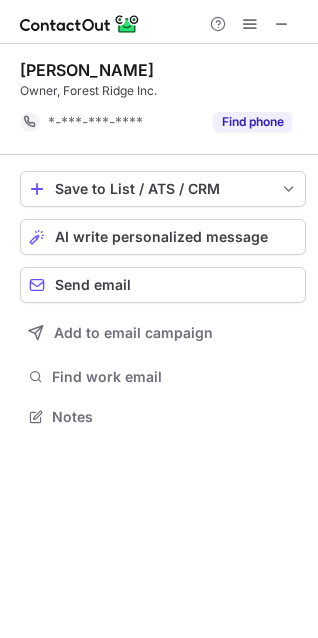 type 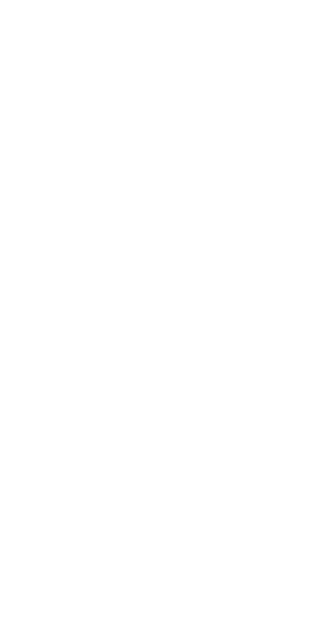 scroll, scrollTop: 0, scrollLeft: 0, axis: both 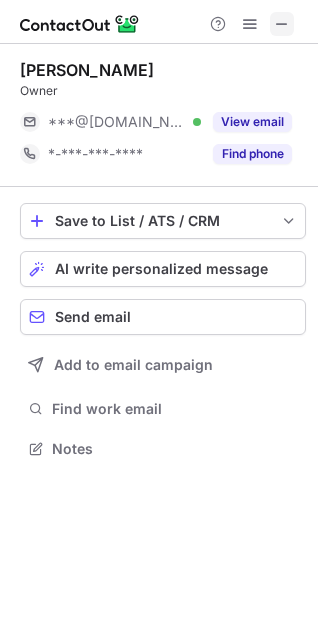 click at bounding box center [282, 24] 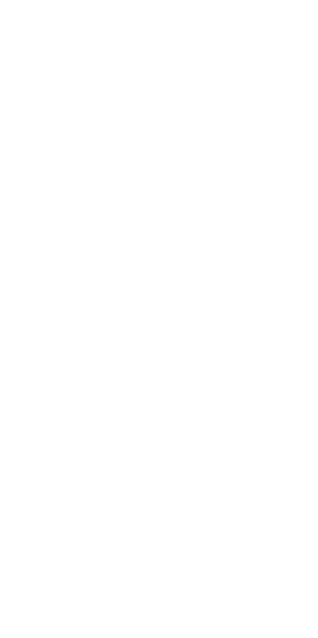 scroll, scrollTop: 0, scrollLeft: 0, axis: both 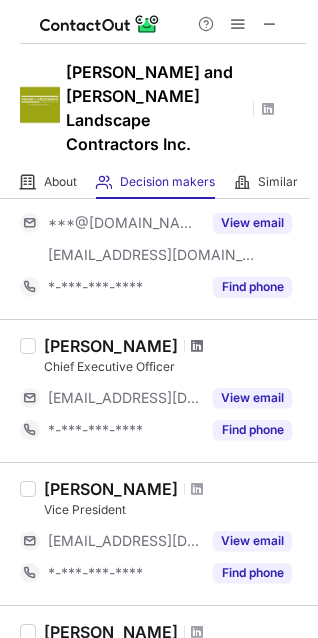 click at bounding box center (197, 346) 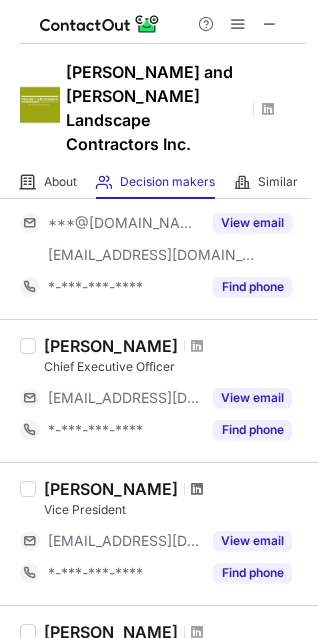 click at bounding box center [197, 489] 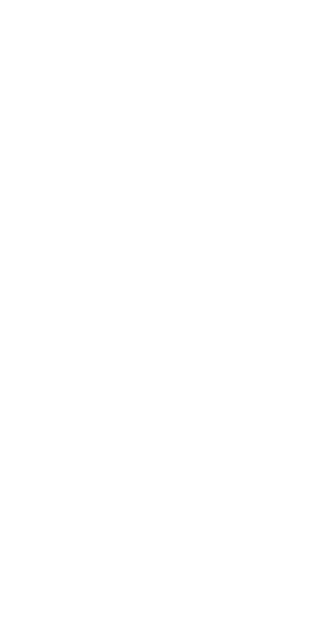 scroll, scrollTop: 0, scrollLeft: 0, axis: both 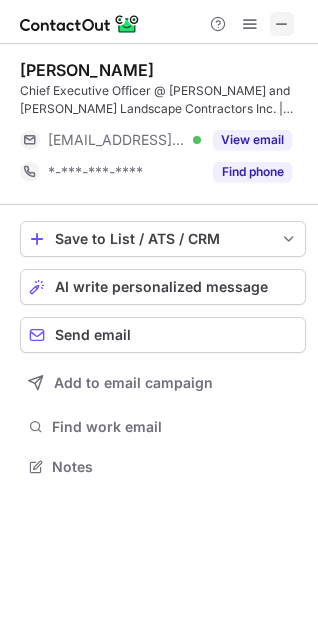 click at bounding box center [282, 24] 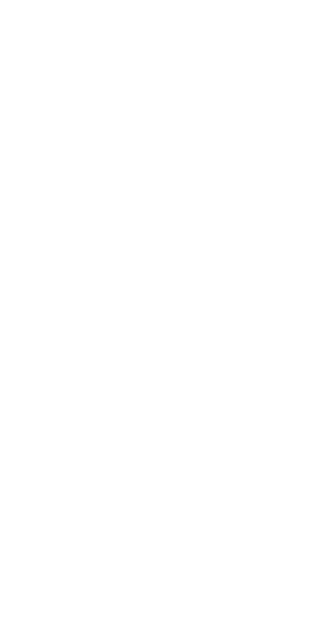 scroll, scrollTop: 0, scrollLeft: 0, axis: both 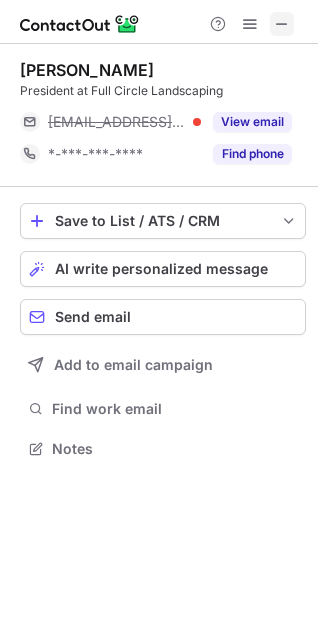 click at bounding box center [282, 24] 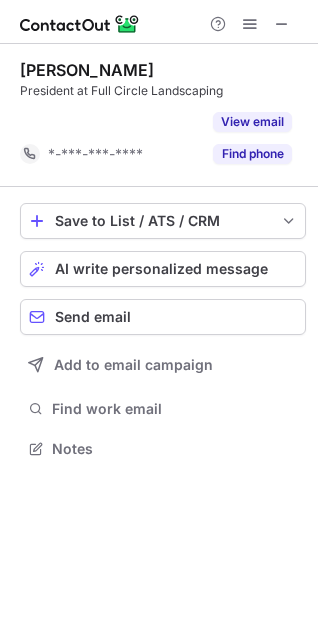 scroll, scrollTop: 403, scrollLeft: 318, axis: both 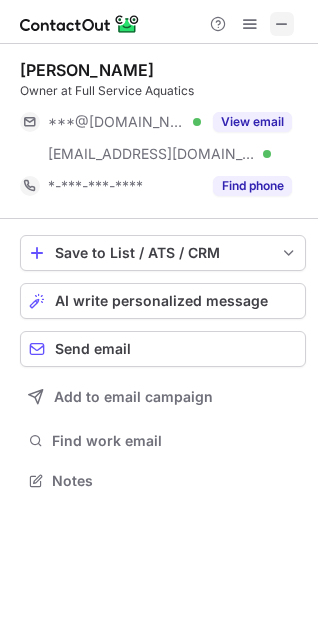 click at bounding box center (282, 24) 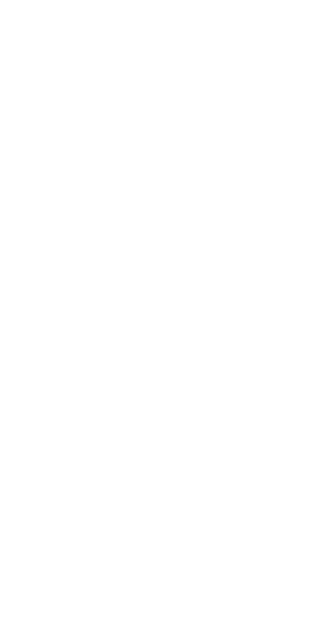 scroll, scrollTop: 0, scrollLeft: 0, axis: both 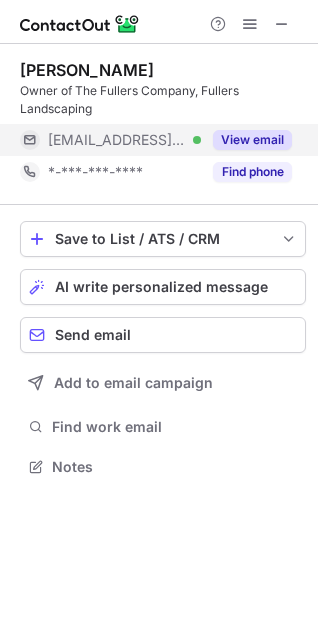 click on "View email" at bounding box center (252, 140) 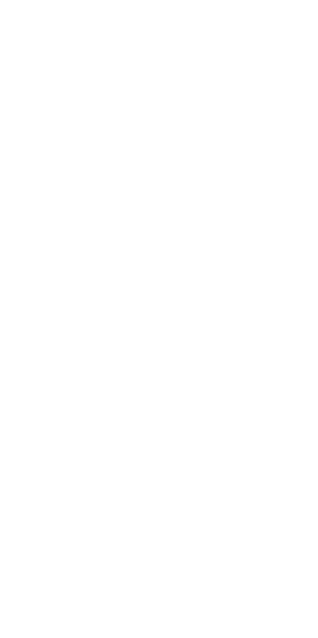 scroll, scrollTop: 0, scrollLeft: 0, axis: both 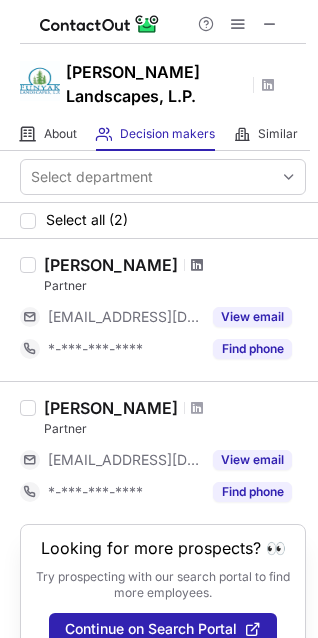 click at bounding box center (197, 265) 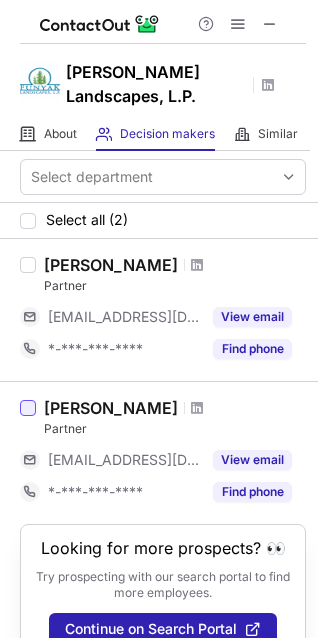 click at bounding box center (197, 408) 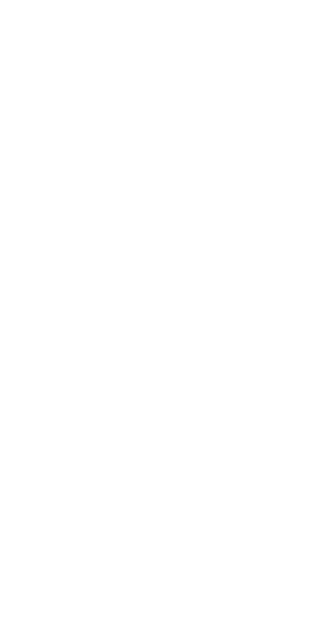 scroll, scrollTop: 0, scrollLeft: 0, axis: both 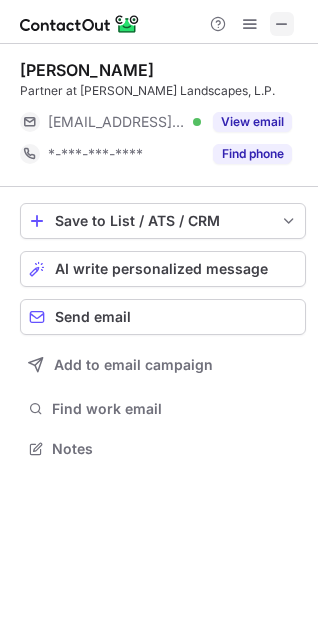 click at bounding box center [282, 24] 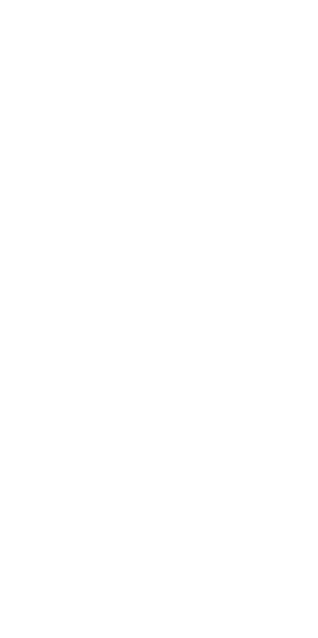 scroll, scrollTop: 0, scrollLeft: 0, axis: both 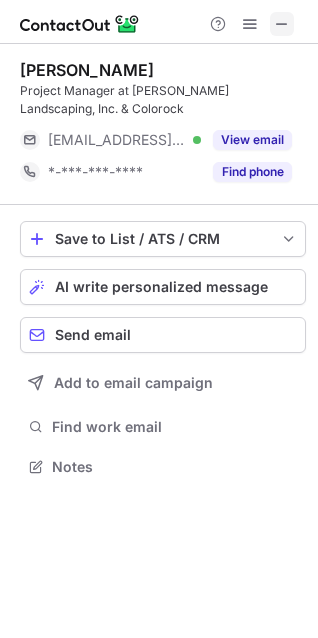 click at bounding box center [282, 24] 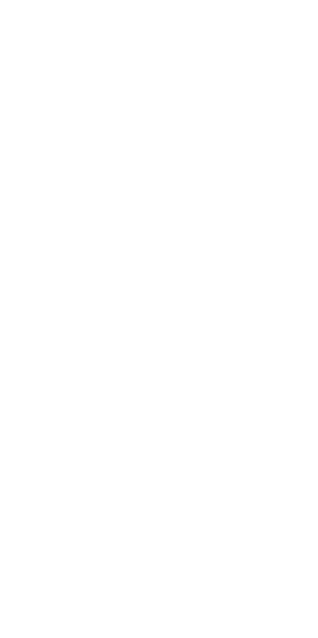 scroll, scrollTop: 0, scrollLeft: 0, axis: both 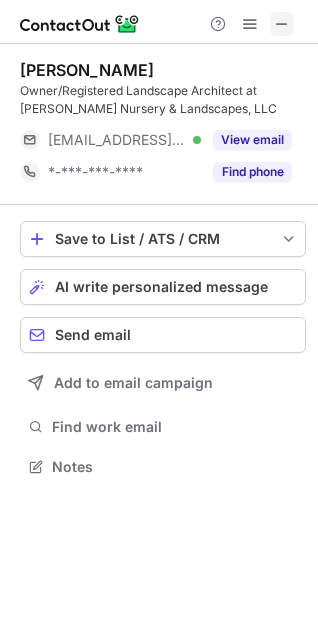 click at bounding box center (282, 24) 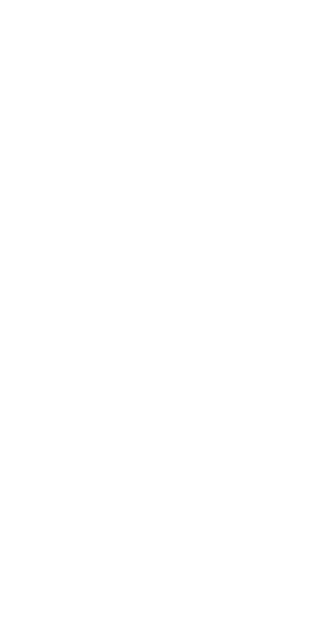 scroll, scrollTop: 0, scrollLeft: 0, axis: both 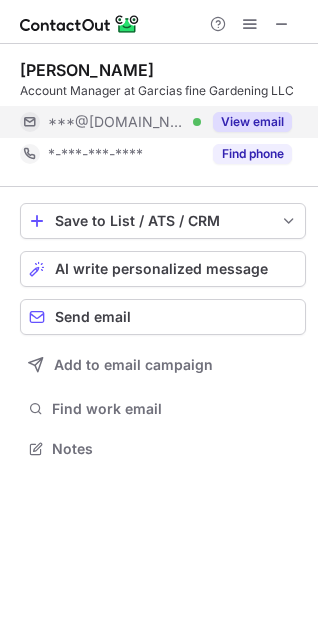 click on "View email" at bounding box center (252, 122) 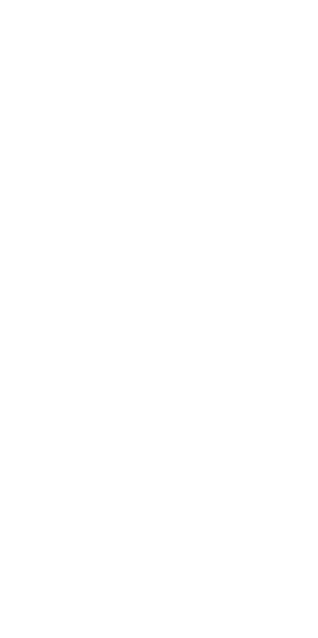 scroll, scrollTop: 0, scrollLeft: 0, axis: both 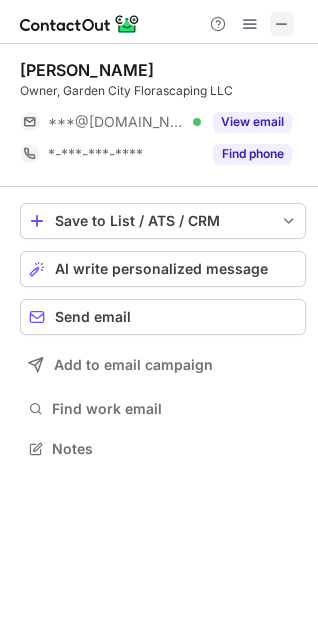 click at bounding box center [282, 24] 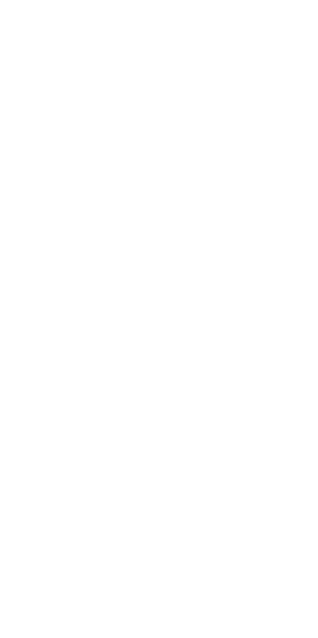 scroll, scrollTop: 0, scrollLeft: 0, axis: both 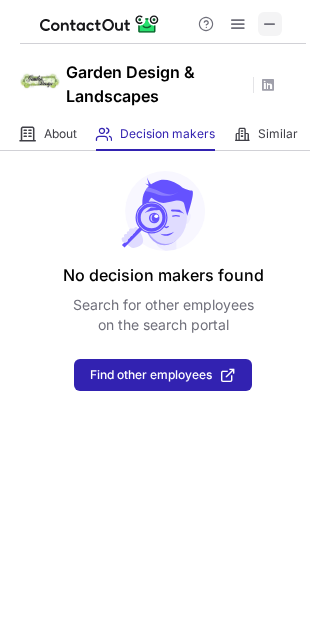 click at bounding box center (270, 24) 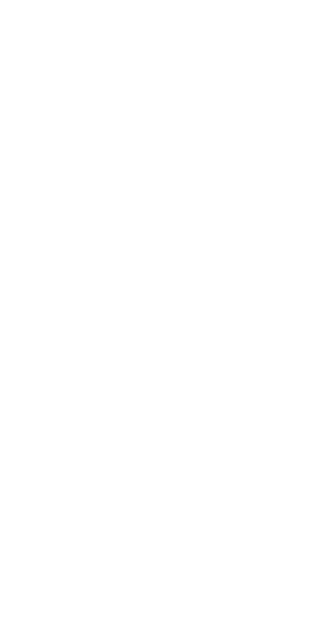 scroll, scrollTop: 0, scrollLeft: 0, axis: both 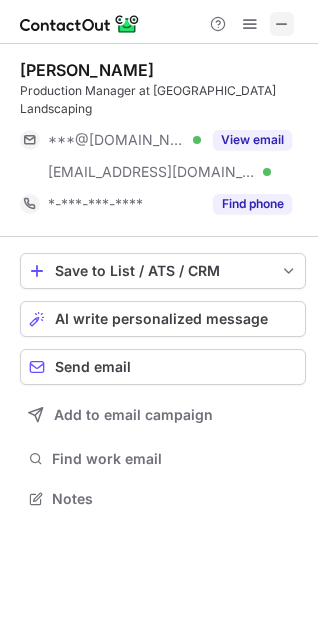 click at bounding box center [282, 24] 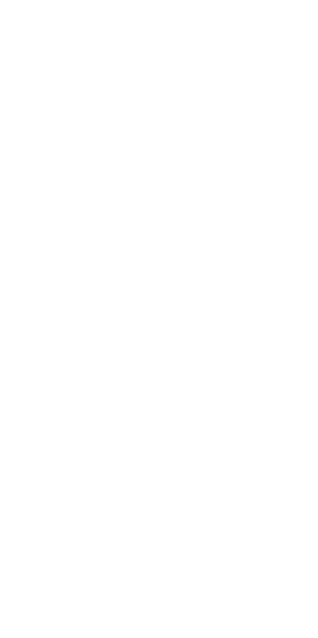 scroll, scrollTop: 0, scrollLeft: 0, axis: both 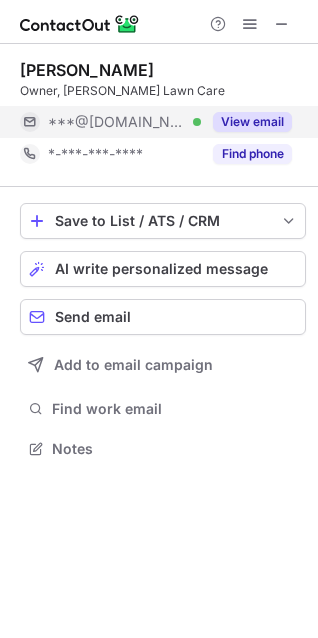 click on "View email" at bounding box center [252, 122] 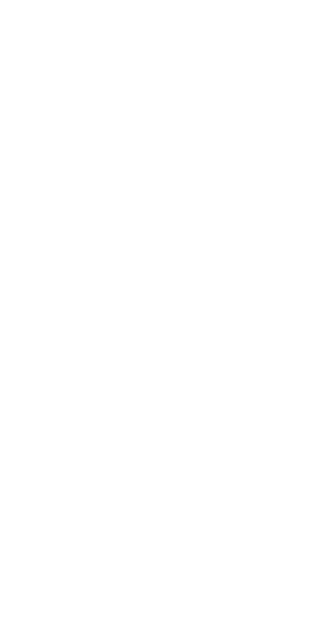 scroll, scrollTop: 0, scrollLeft: 0, axis: both 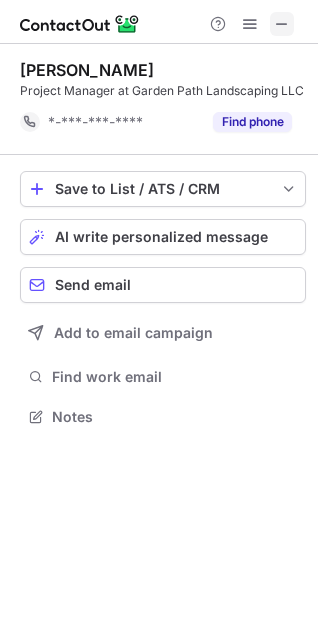 click at bounding box center [282, 24] 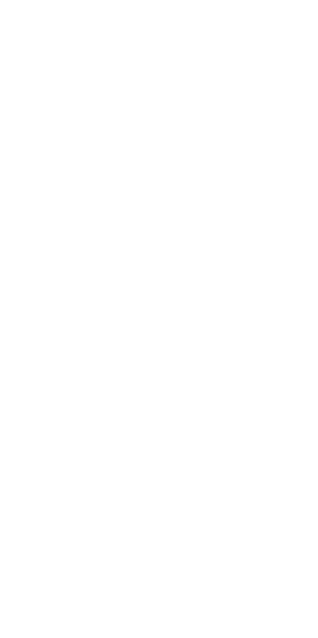 scroll, scrollTop: 0, scrollLeft: 0, axis: both 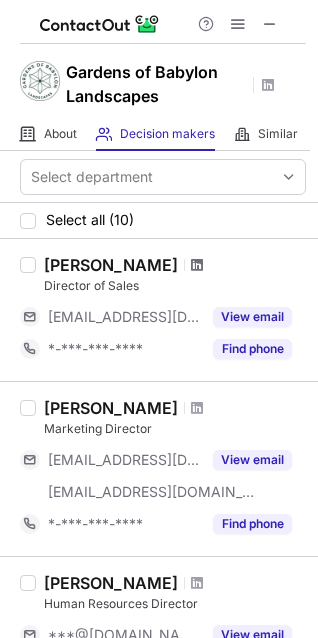 click at bounding box center [197, 265] 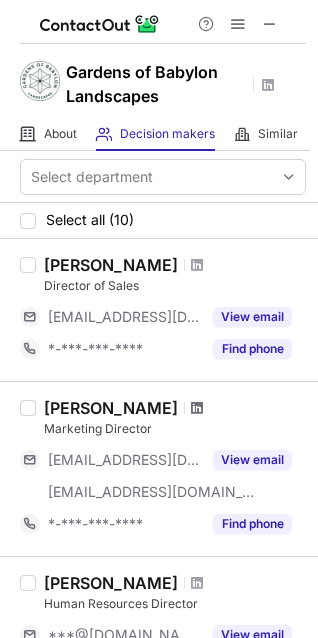 click at bounding box center [197, 408] 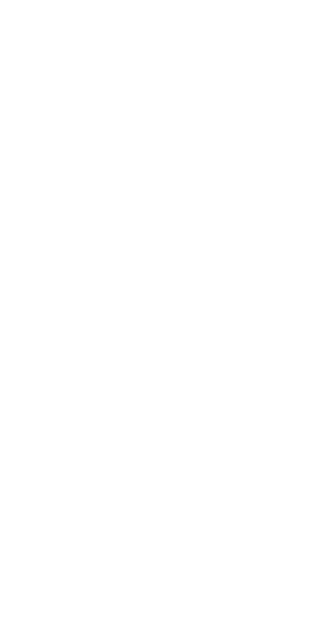 scroll, scrollTop: 0, scrollLeft: 0, axis: both 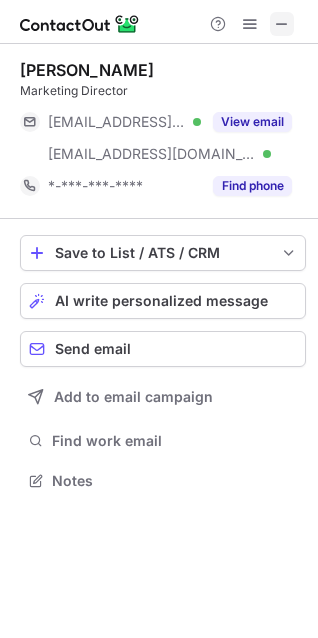 click at bounding box center [282, 24] 